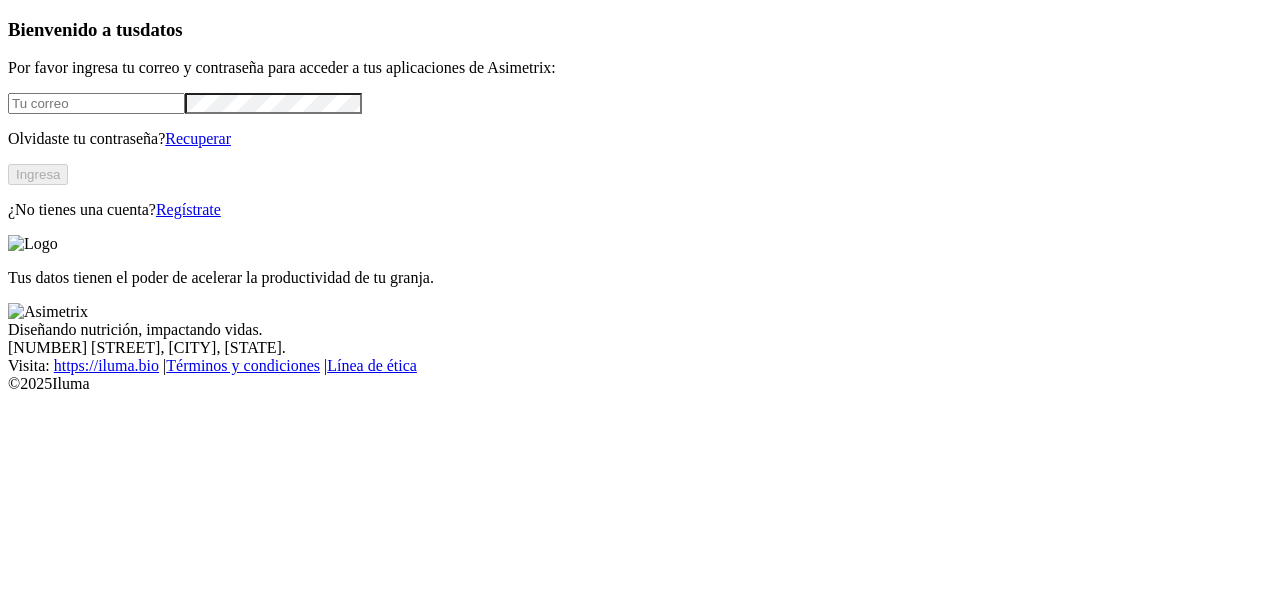 scroll, scrollTop: 0, scrollLeft: 0, axis: both 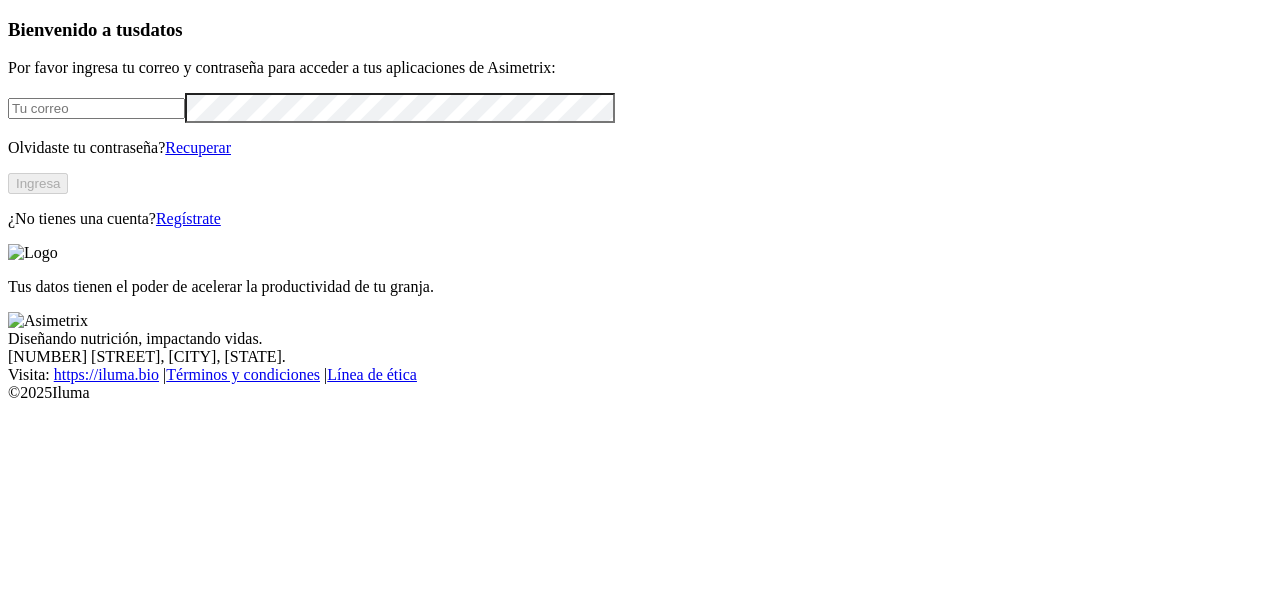 type on "[EMAIL]" 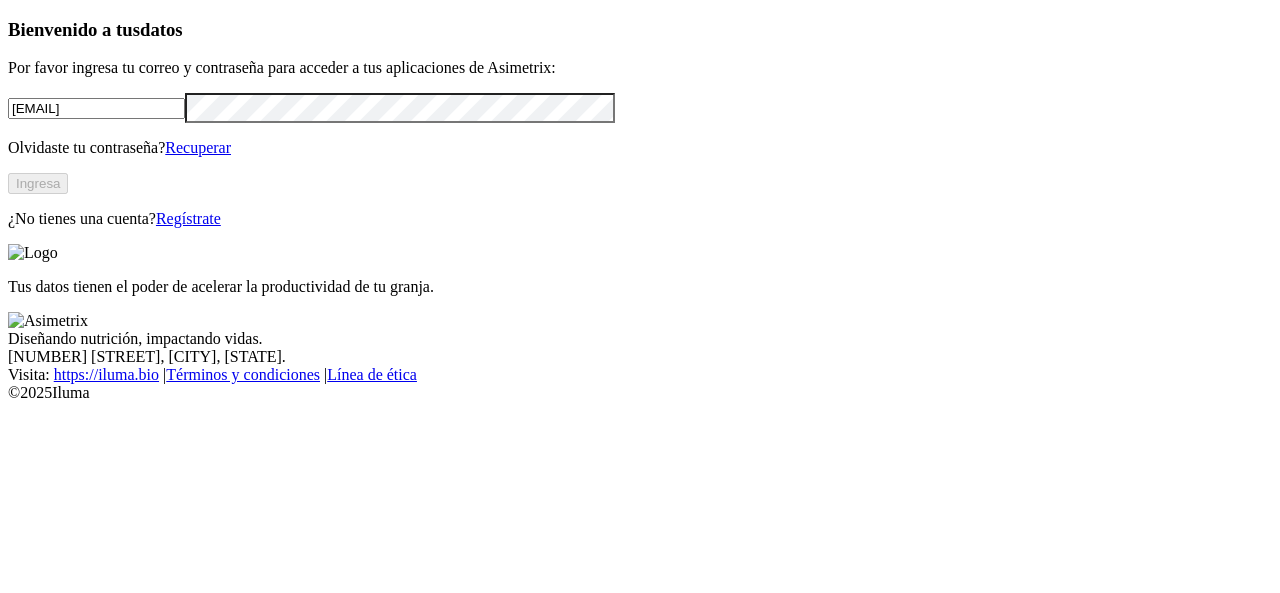 click on "Ingresa" at bounding box center (38, 183) 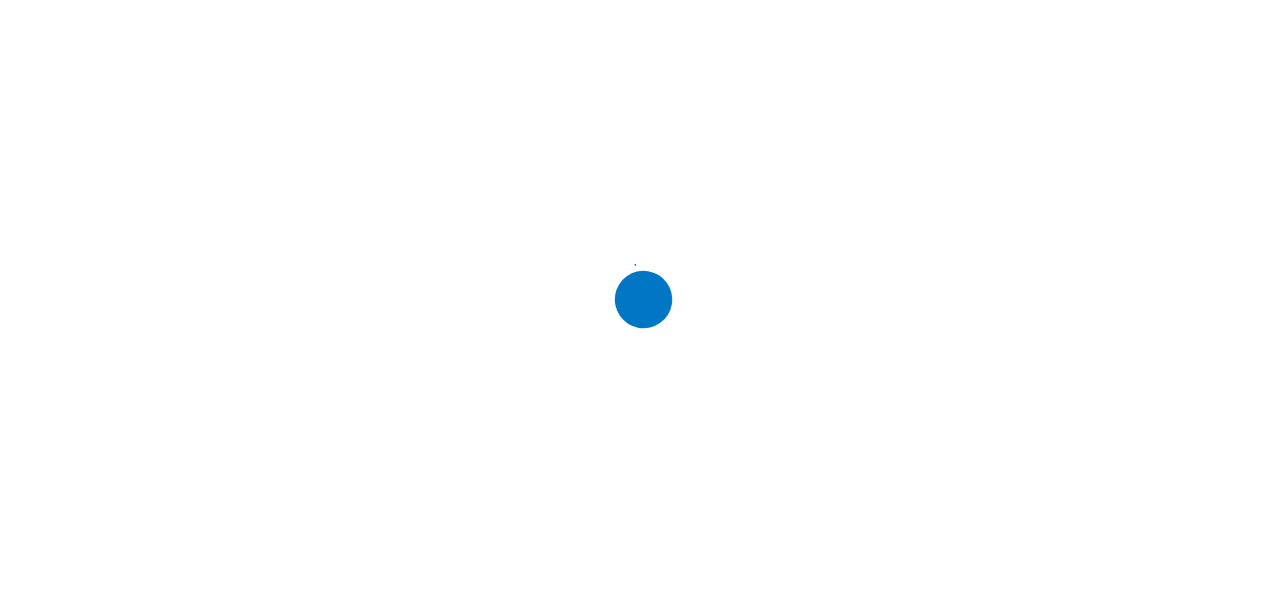 scroll, scrollTop: 0, scrollLeft: 0, axis: both 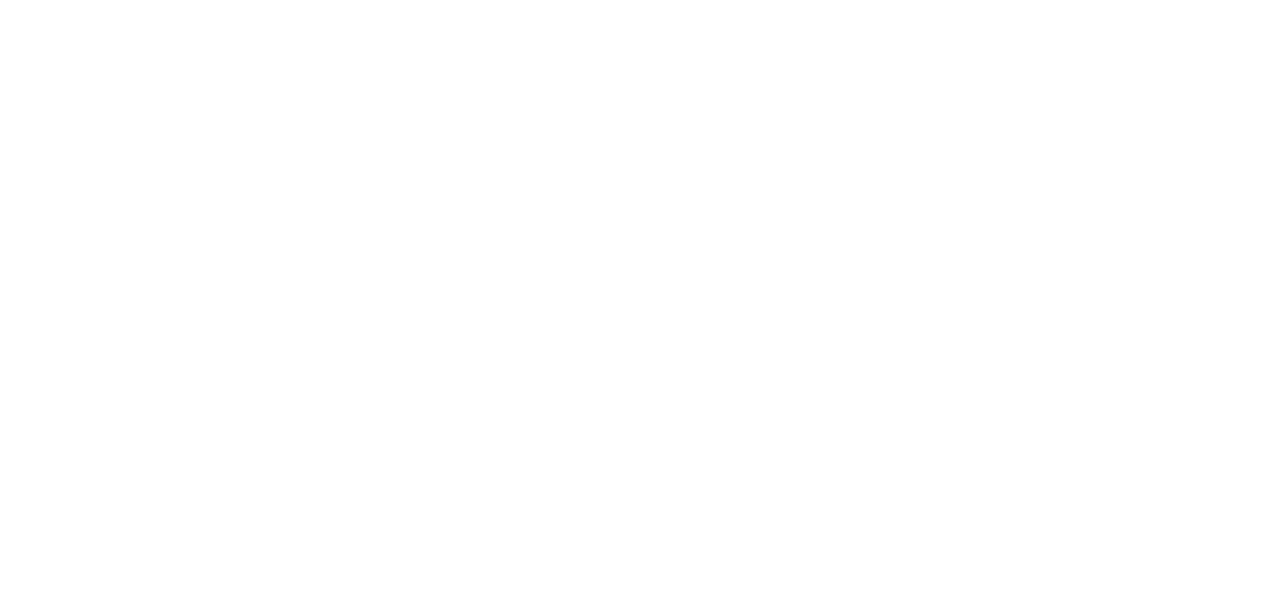 click on "Creacion Carpetas
Dashboard
File Manager
.f833c649-ebfd-4bf3-83aa-e64b698d0dc5 {
fill: none;
stroke-linecap: round;
stroke-linejoin: round;
stroke-width: 3 !important;
}
Know" at bounding box center (640, 2274) 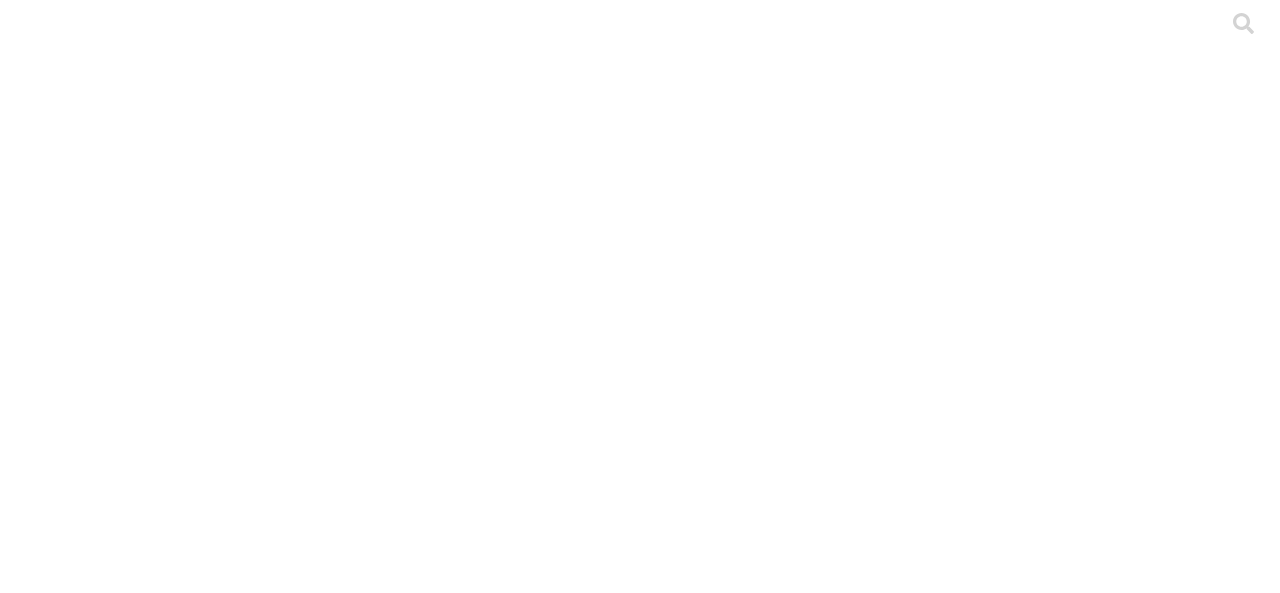 click on ".cls-1 {
fill: #d6d6d6;
}
ETL" at bounding box center (640, 2872) 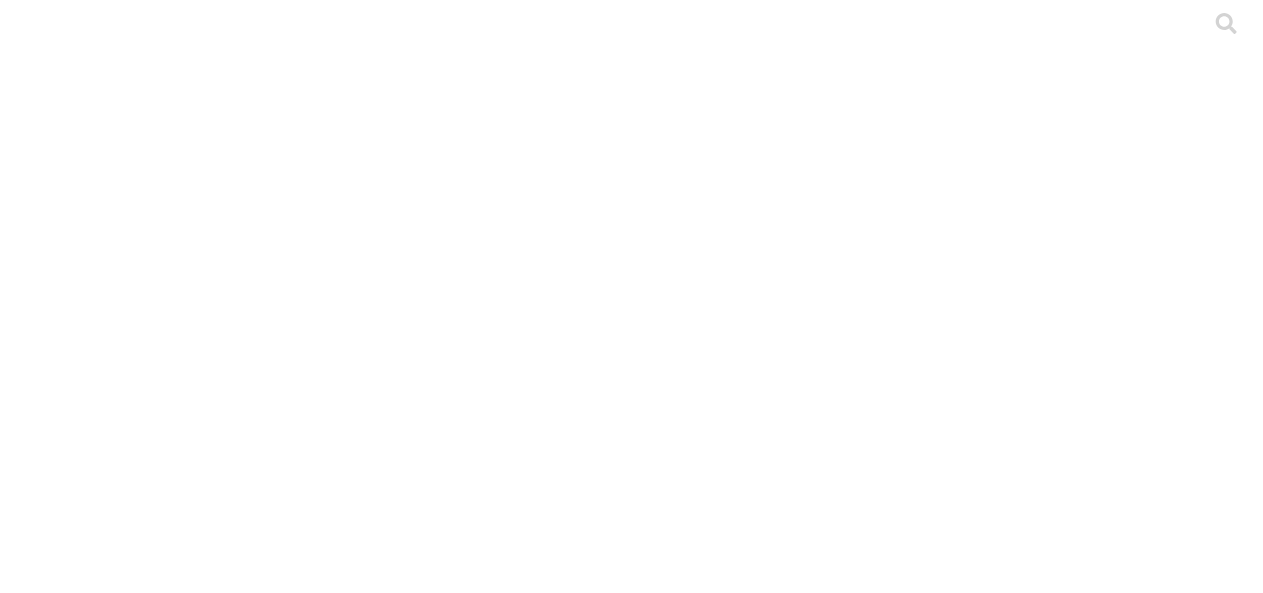 click on ".cls-1 {
fill: #d6d6d6;
}
[CITY]" at bounding box center [631, 5387] 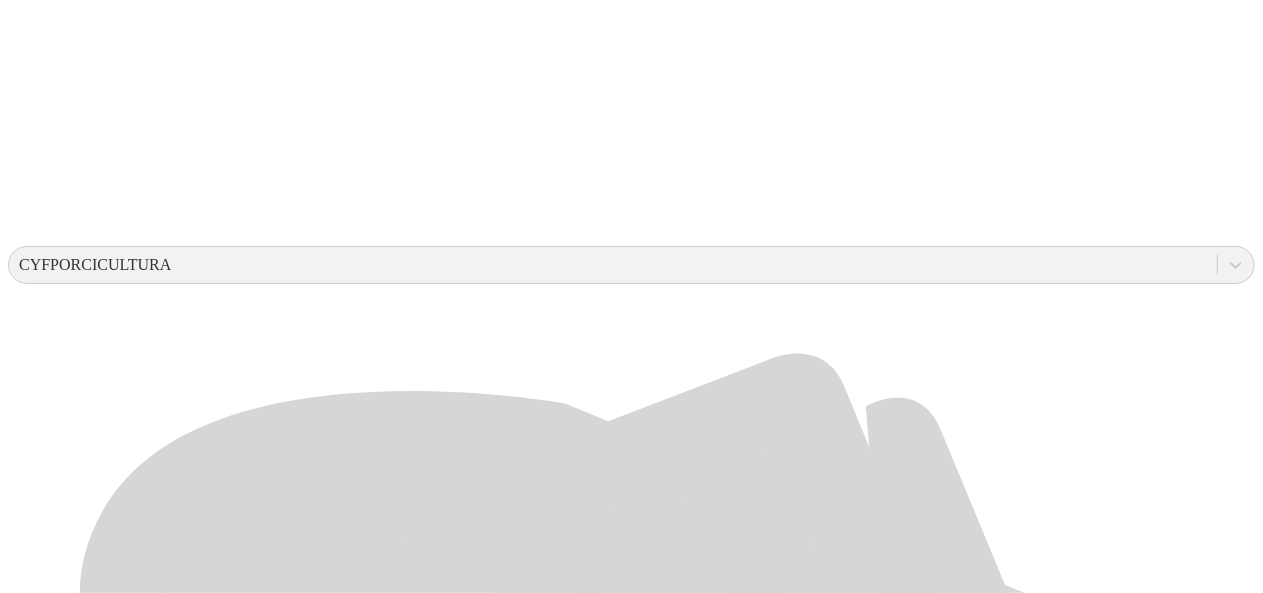 scroll, scrollTop: 580, scrollLeft: 0, axis: vertical 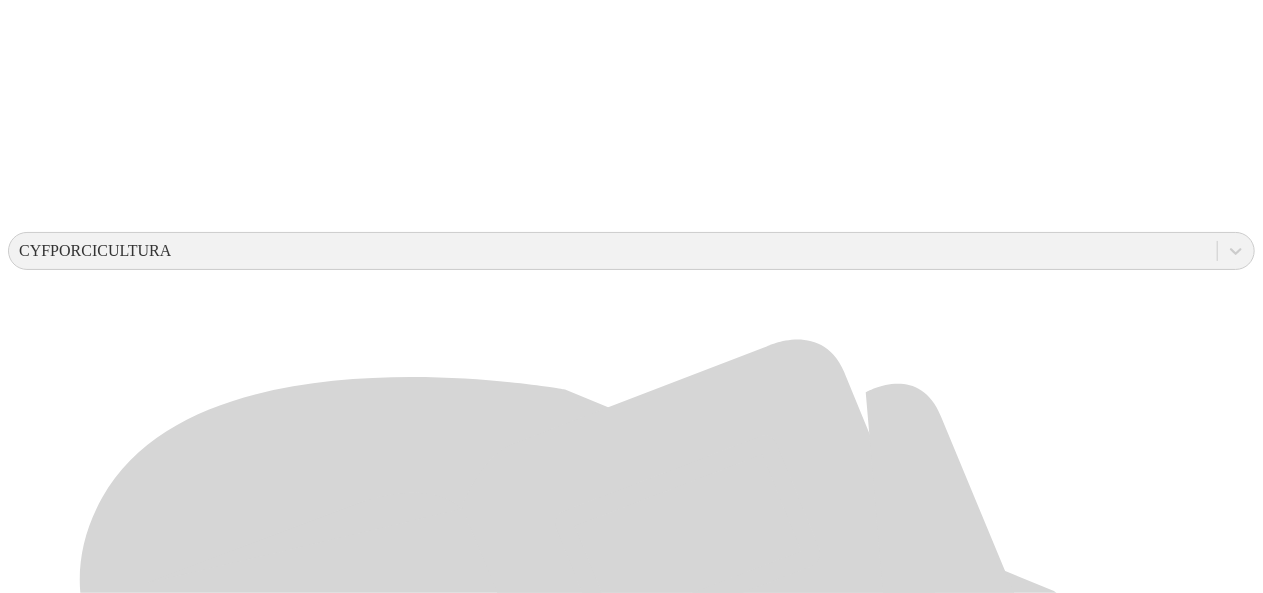 click on ".cls-1 {
fill: #d6d6d6;
}
[CITY]" at bounding box center (631, 21304) 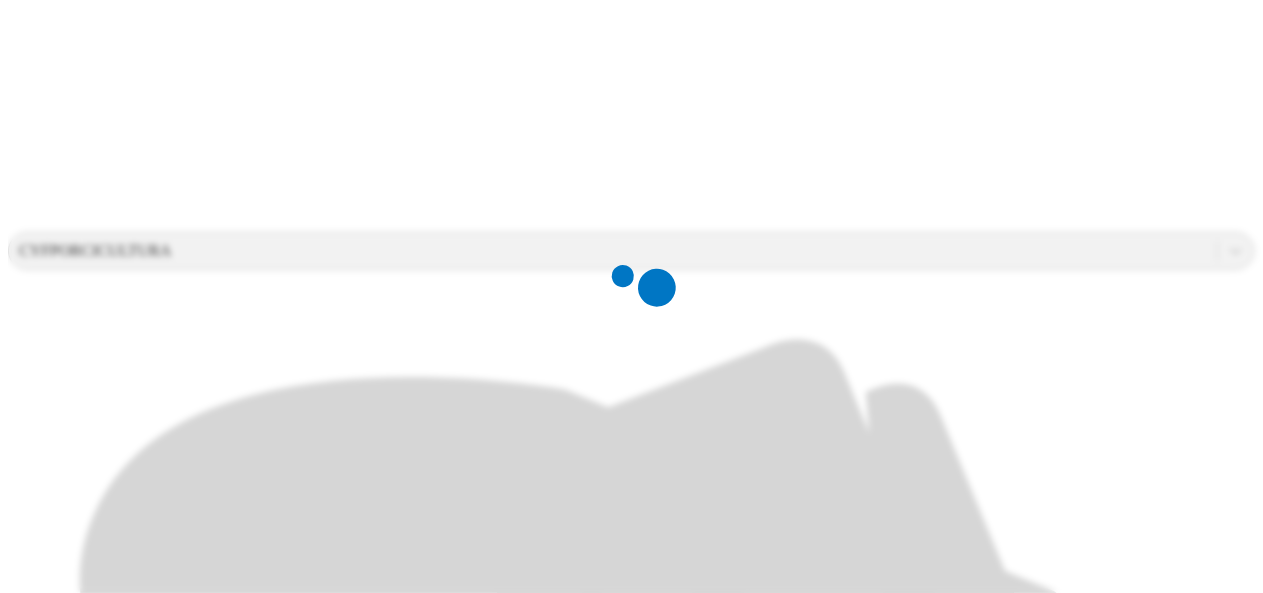 scroll, scrollTop: 0, scrollLeft: 0, axis: both 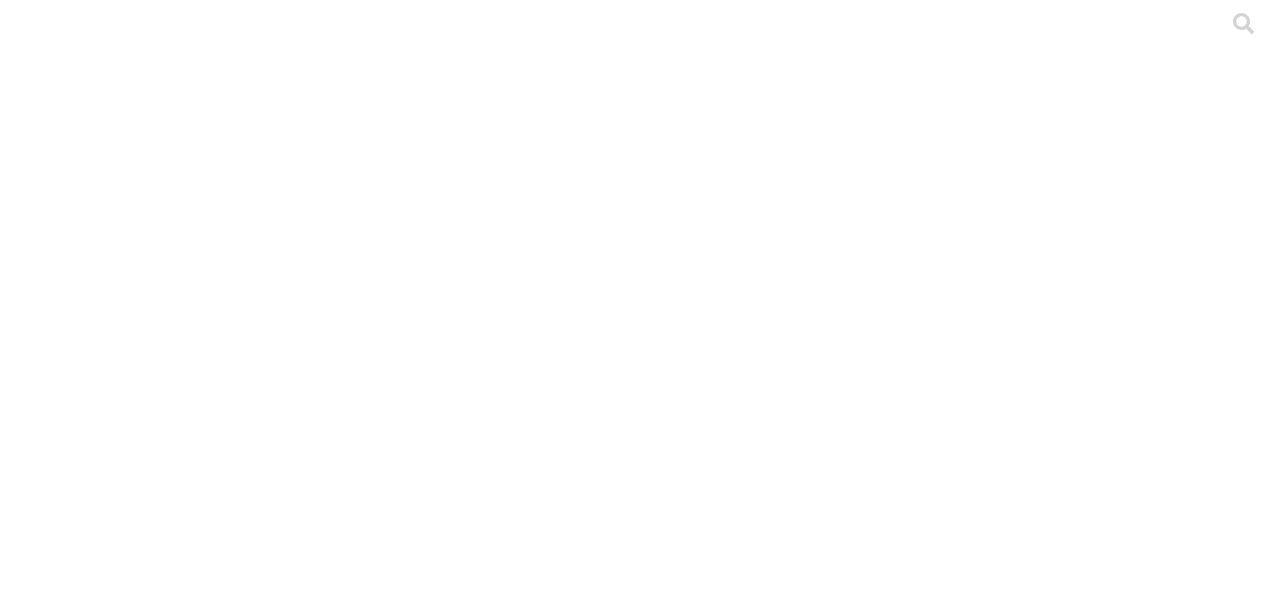 click on ".cls-1 {
fill: #d6d6d6;
}
CRIA" at bounding box center [640, 4158] 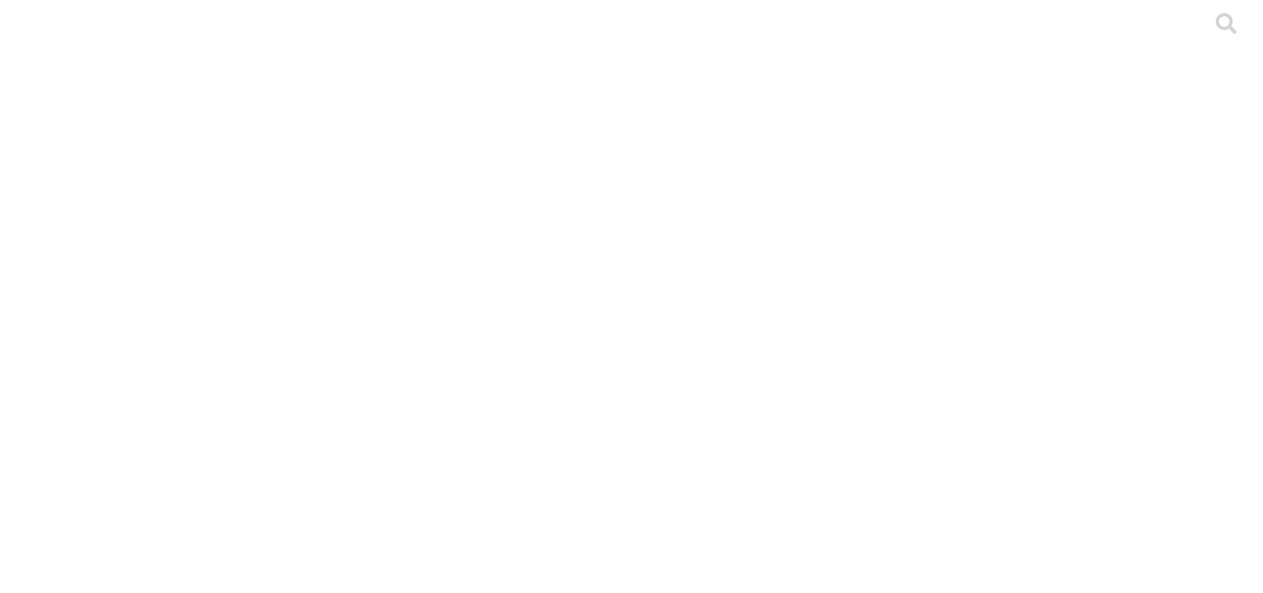 scroll, scrollTop: 4, scrollLeft: 0, axis: vertical 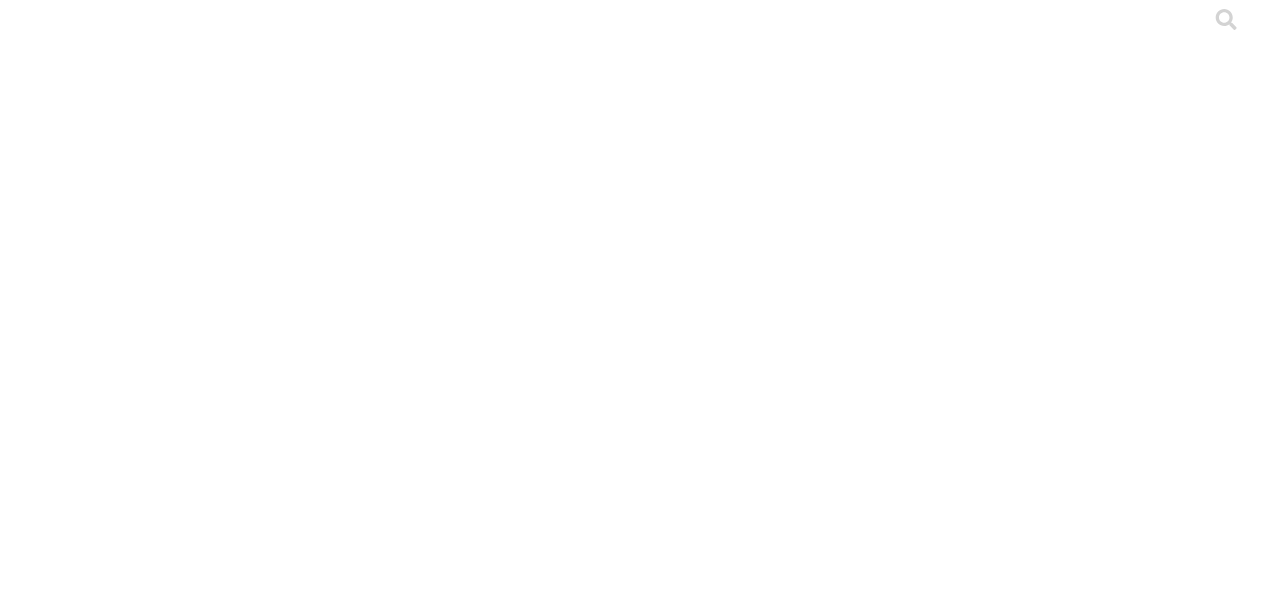 click on ".cls-1 {
fill: #d6d6d6;
}
[CITY]" at bounding box center [631, 2845] 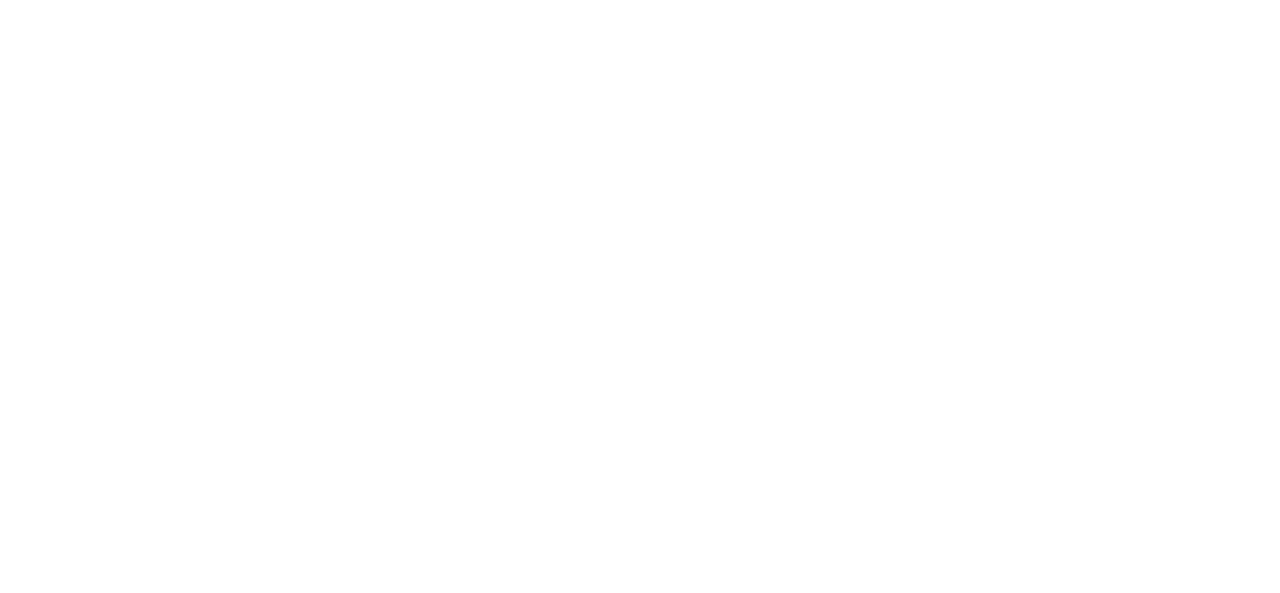 click at bounding box center (96, 2297) 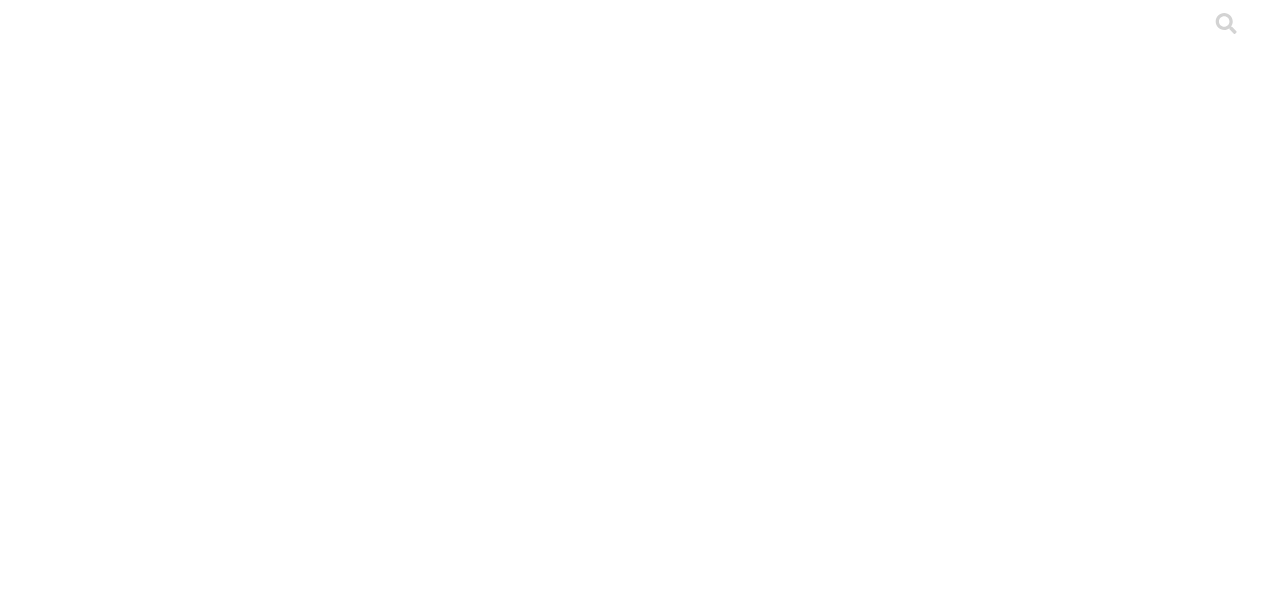 click on "CRIA" at bounding box center [240, 2133] 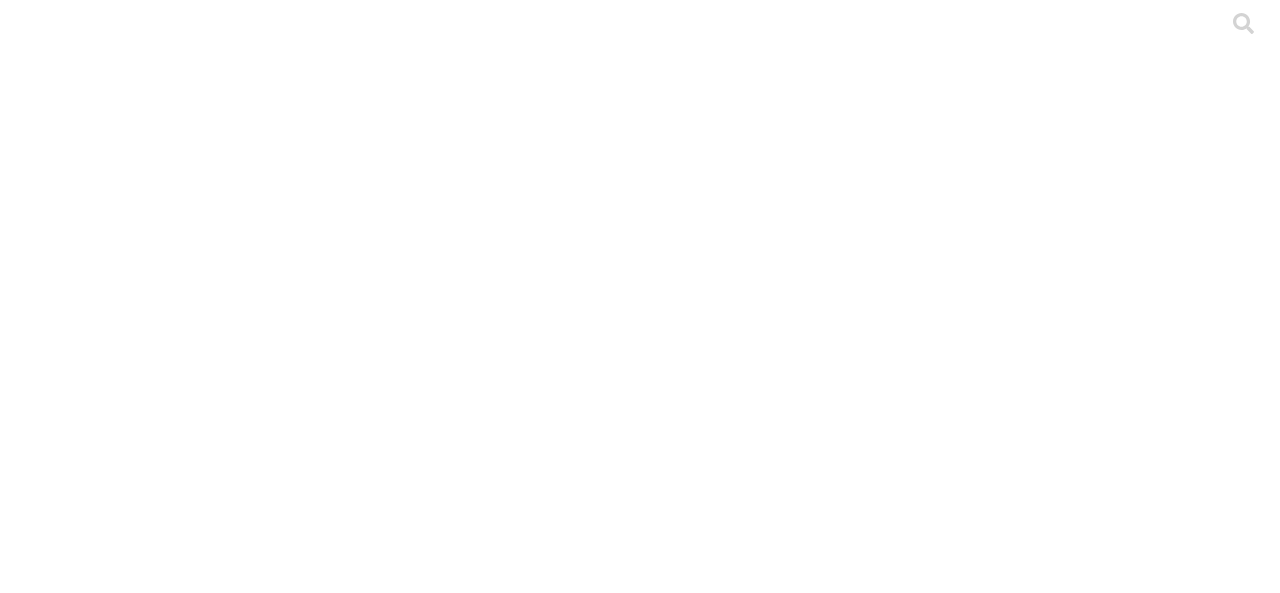 click on ".cls-1 {
fill: #d6d6d6;
}
PRECEBO" at bounding box center [640, 5444] 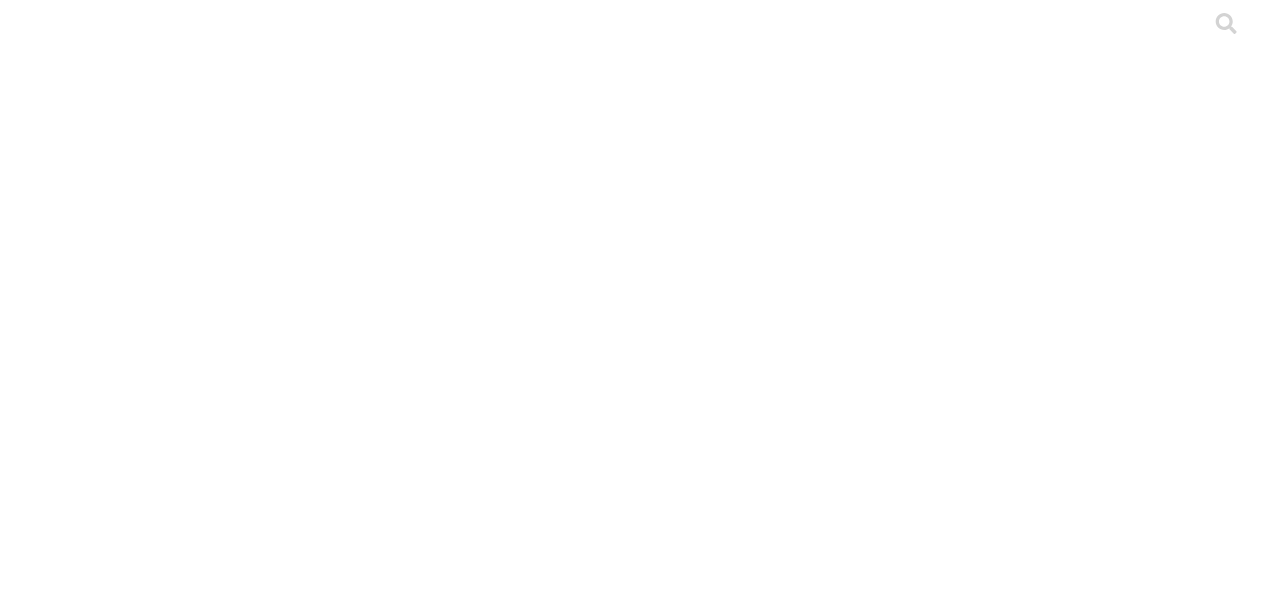 click on ".cls-1 {
fill: #d6d6d6;
}
[CITY]" at bounding box center [631, 2849] 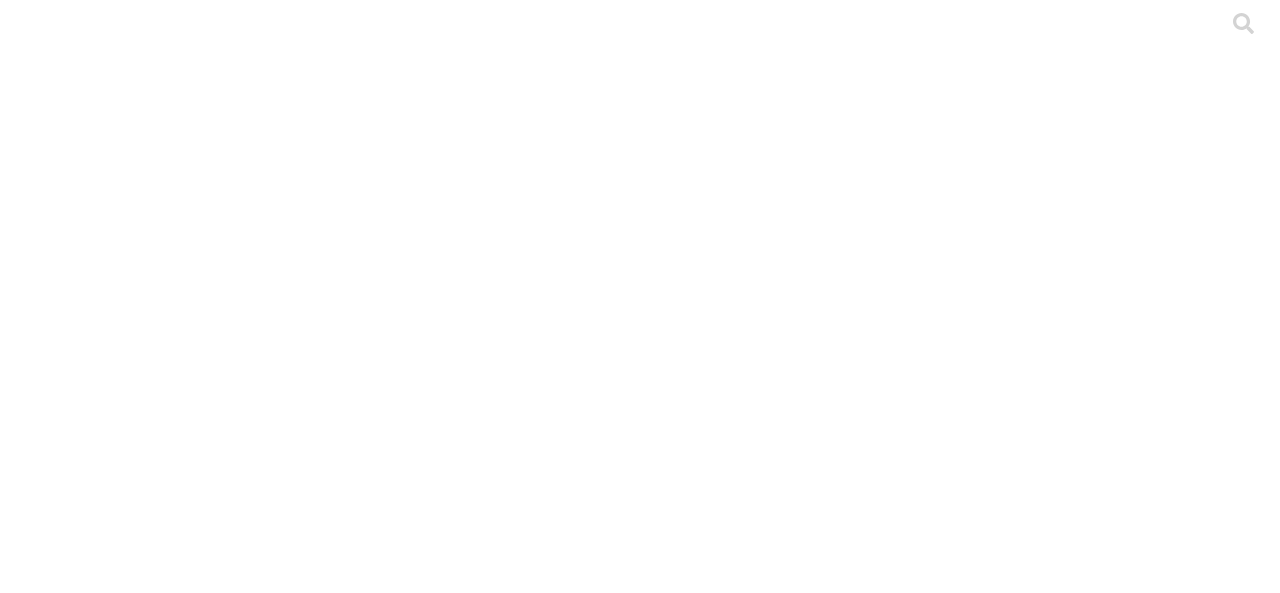 click on "Cargar" at bounding box center [174, 2119] 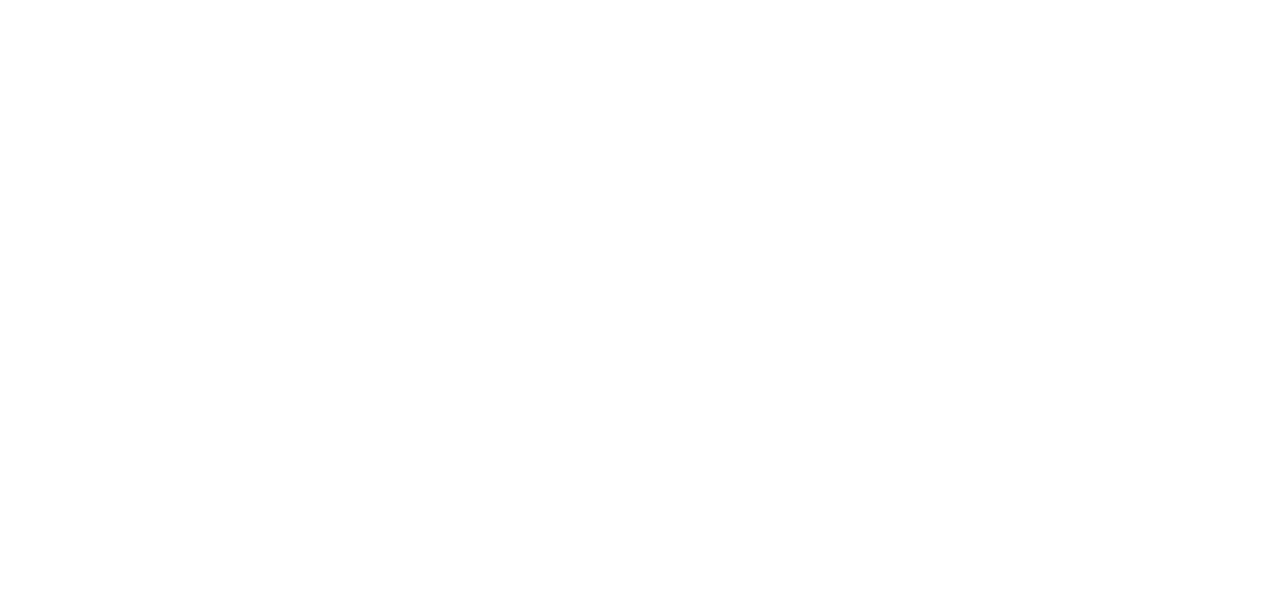 click at bounding box center [96, 2297] 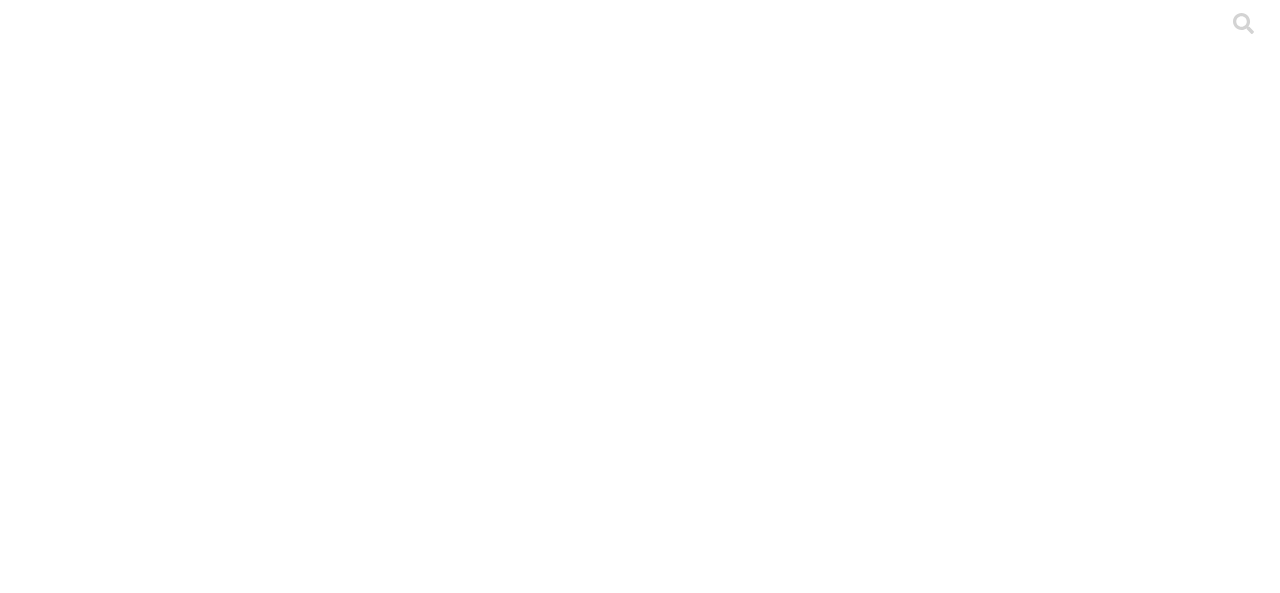 click on "BUGA" at bounding box center [117, 2147] 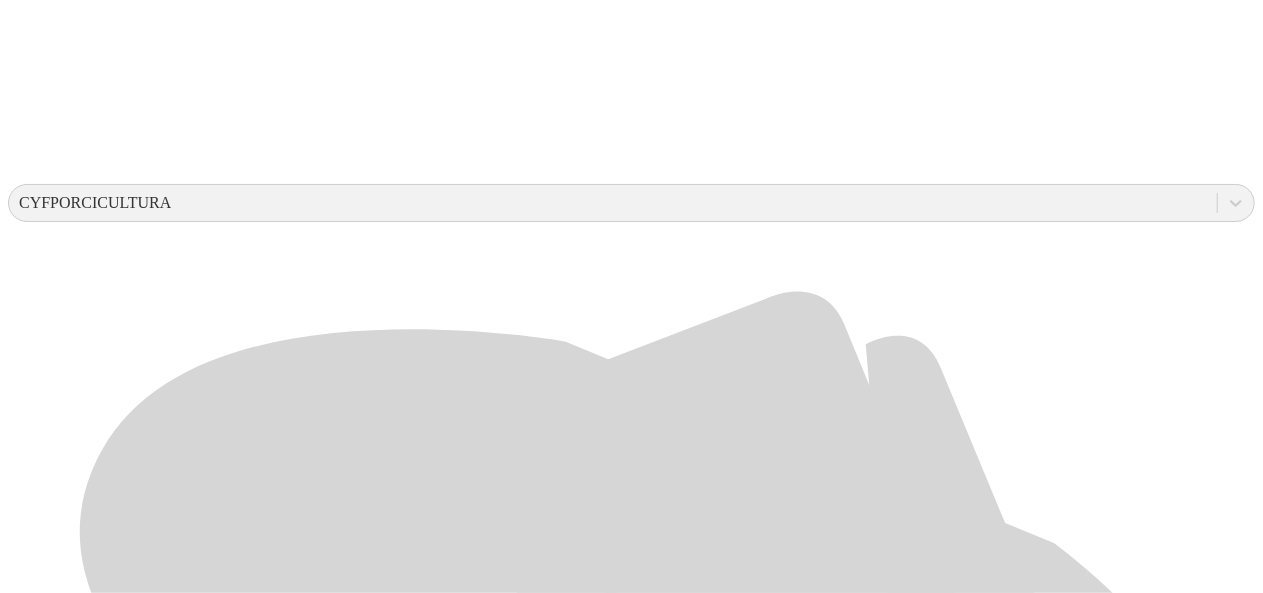 scroll, scrollTop: 780, scrollLeft: 0, axis: vertical 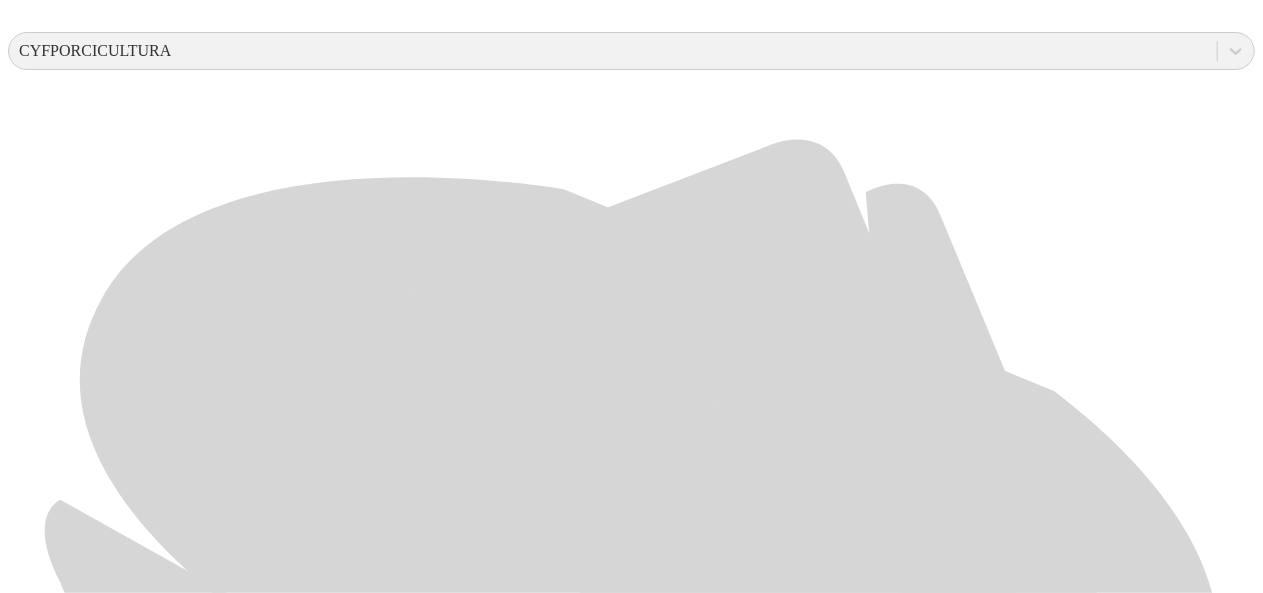 click on ".cls-1 {
fill: #d6d6d6;
}
[CITY]" at bounding box center [631, 21104] 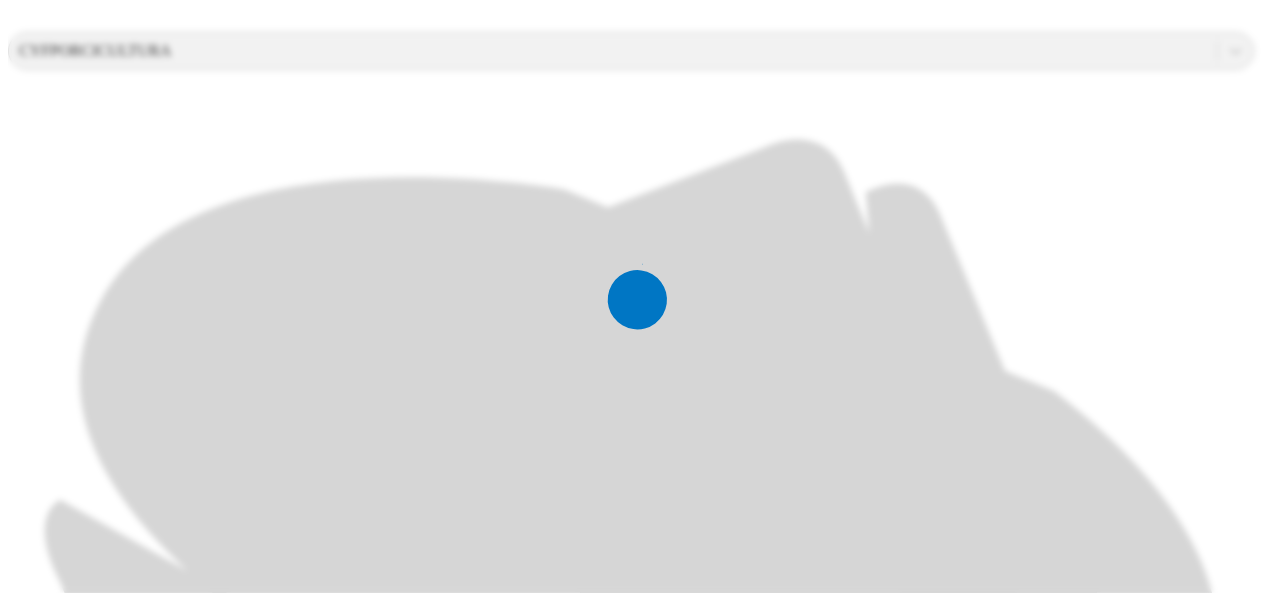 scroll, scrollTop: 0, scrollLeft: 0, axis: both 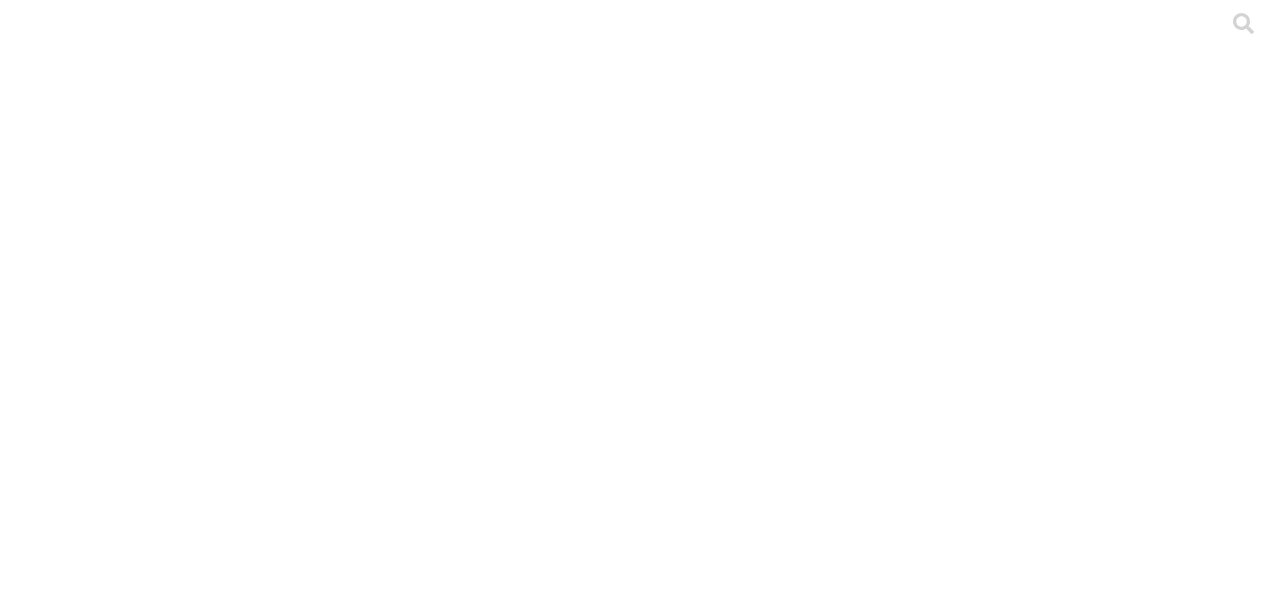 click on ".cls-1 {
fill: #d6d6d6;
}
CEBA" at bounding box center (640, 2872) 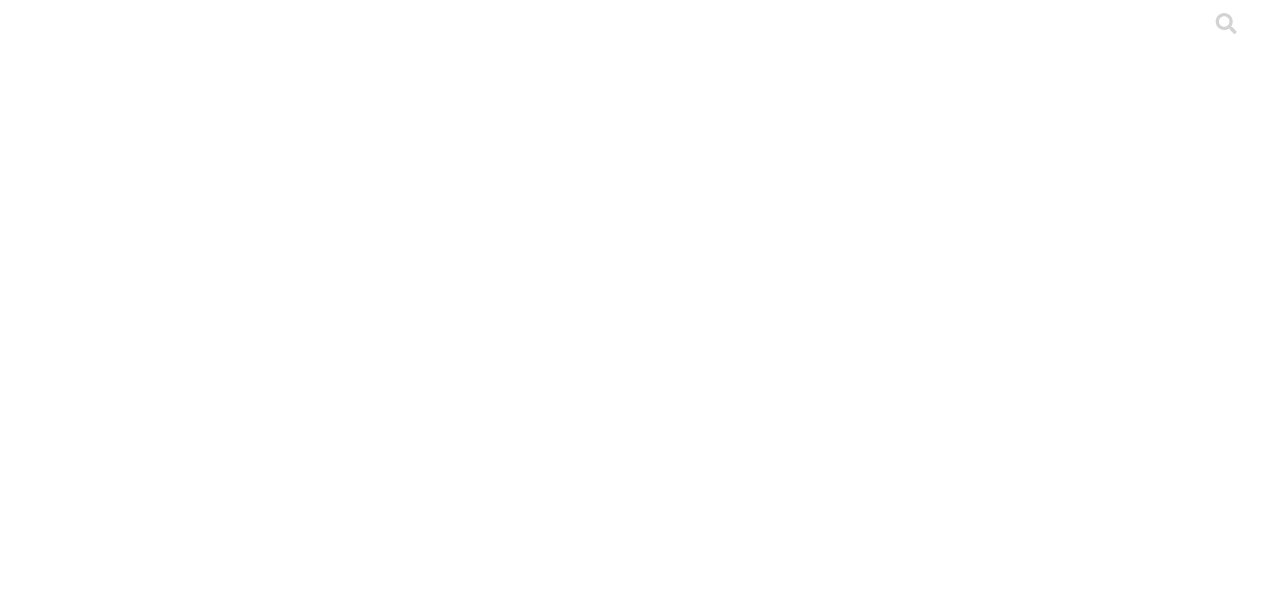 click on ".cls-1 {
fill: #d6d6d6;
}
[CITY]" at bounding box center [631, 2849] 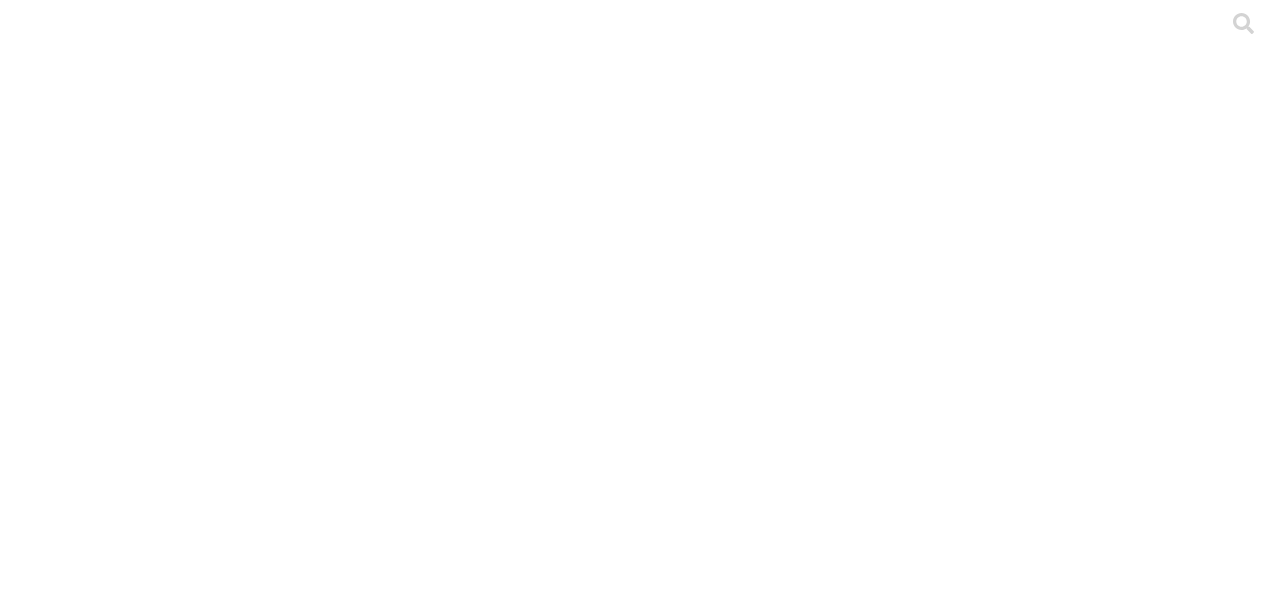 click on "Cargar" at bounding box center [174, 2119] 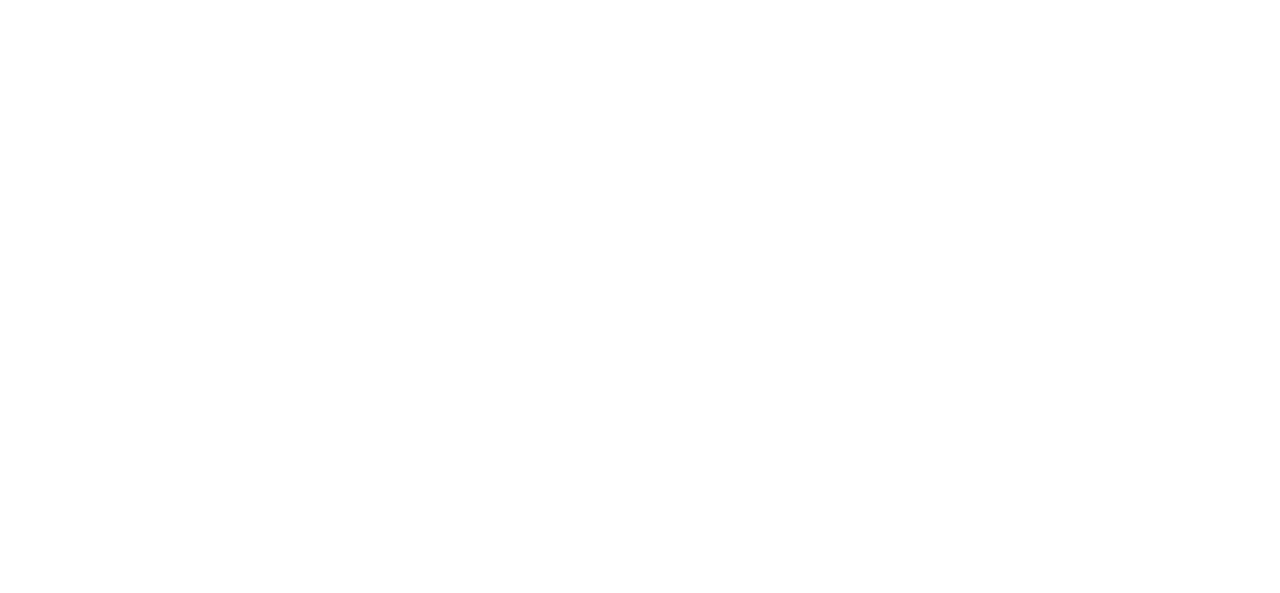click at bounding box center [96, 2297] 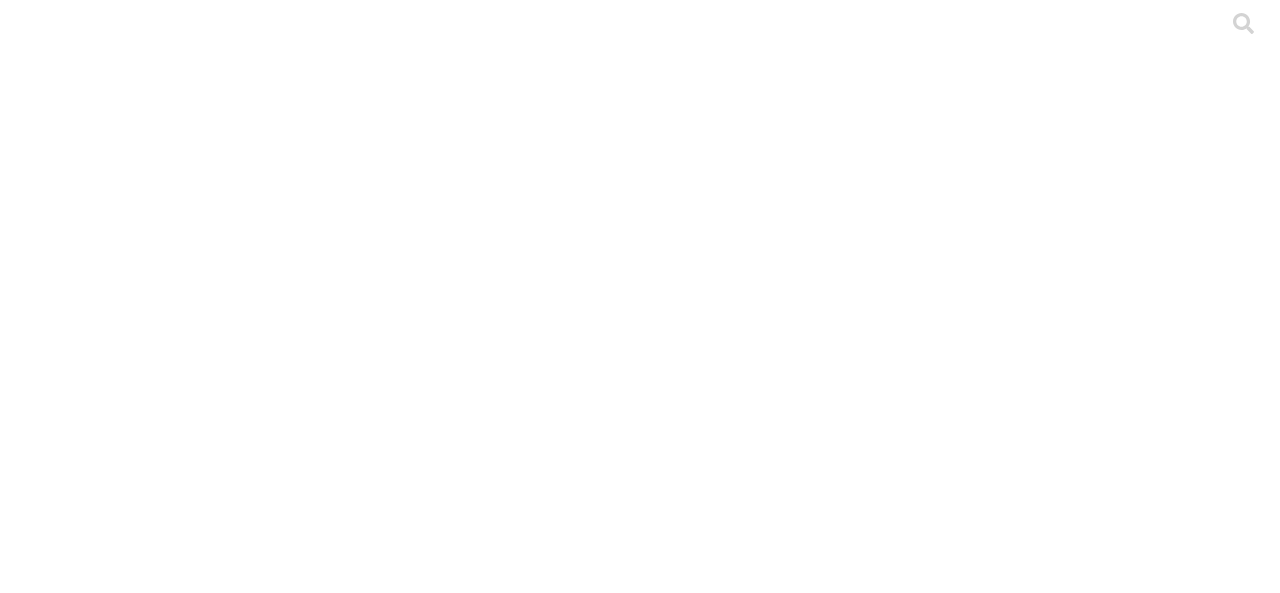 click on "CERVALLE" at bounding box center (180, 2147) 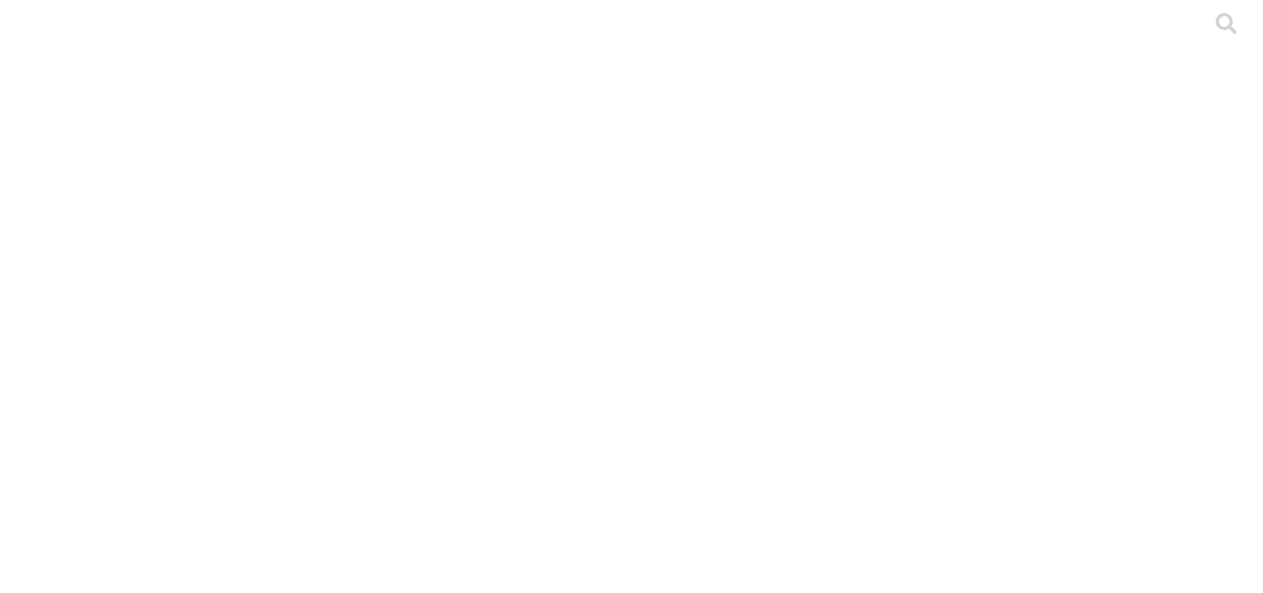 scroll, scrollTop: 4, scrollLeft: 0, axis: vertical 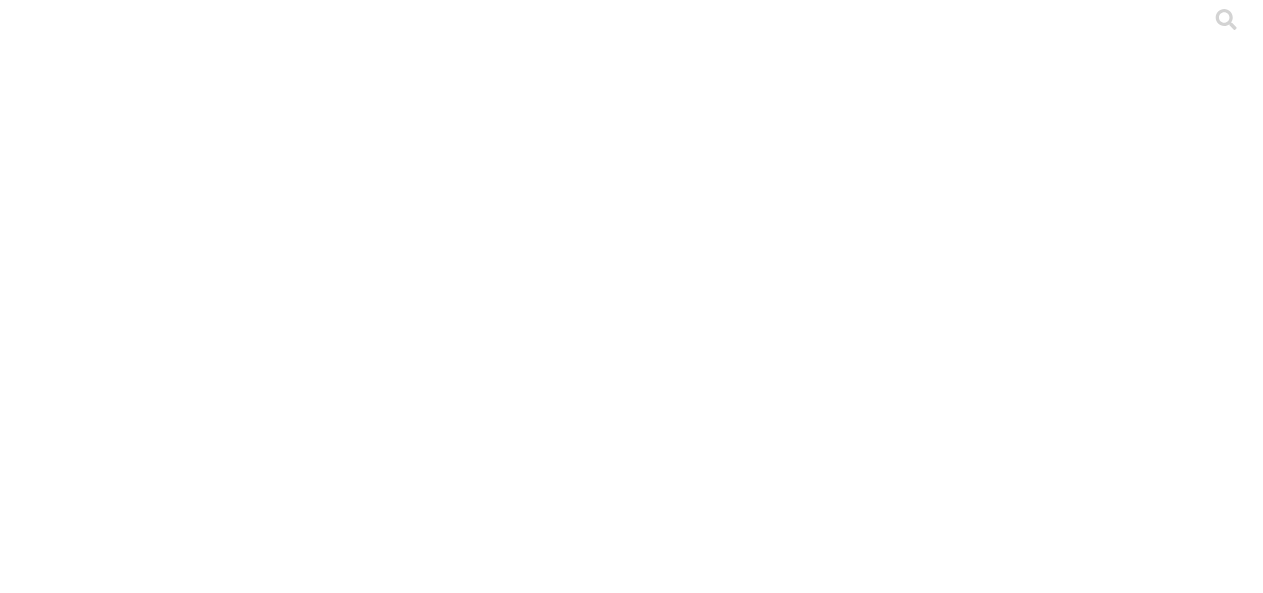 click on ".cls-1 {
fill: #d6d6d6;
}
[CITY]" at bounding box center [631, 4114] 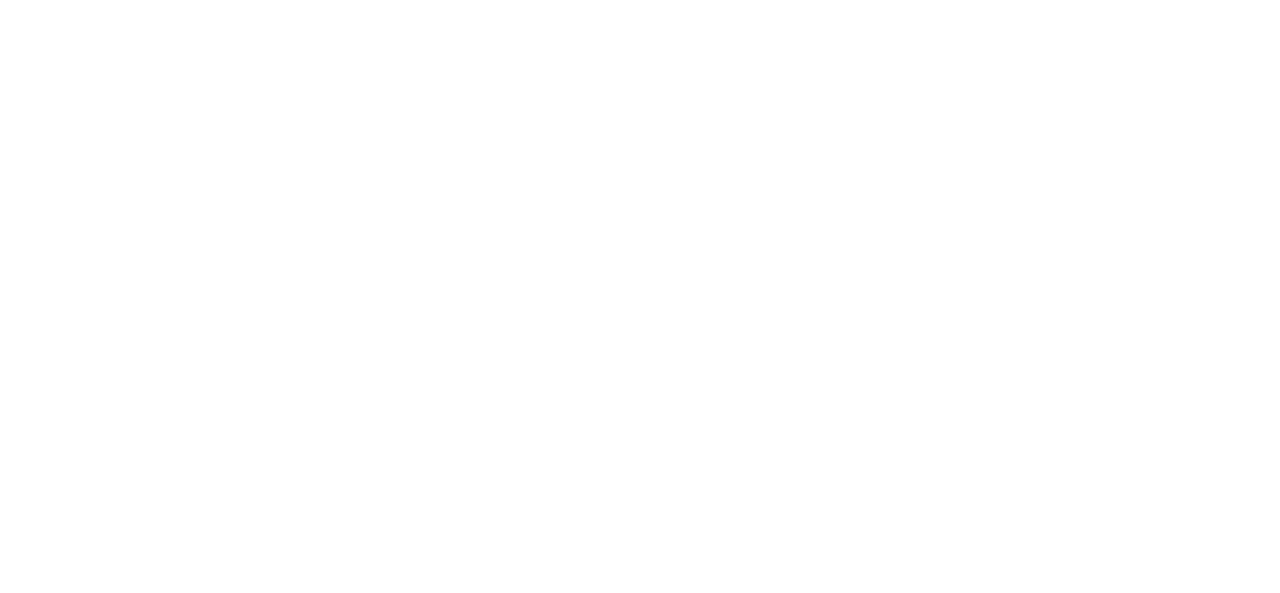 click at bounding box center [96, 2297] 